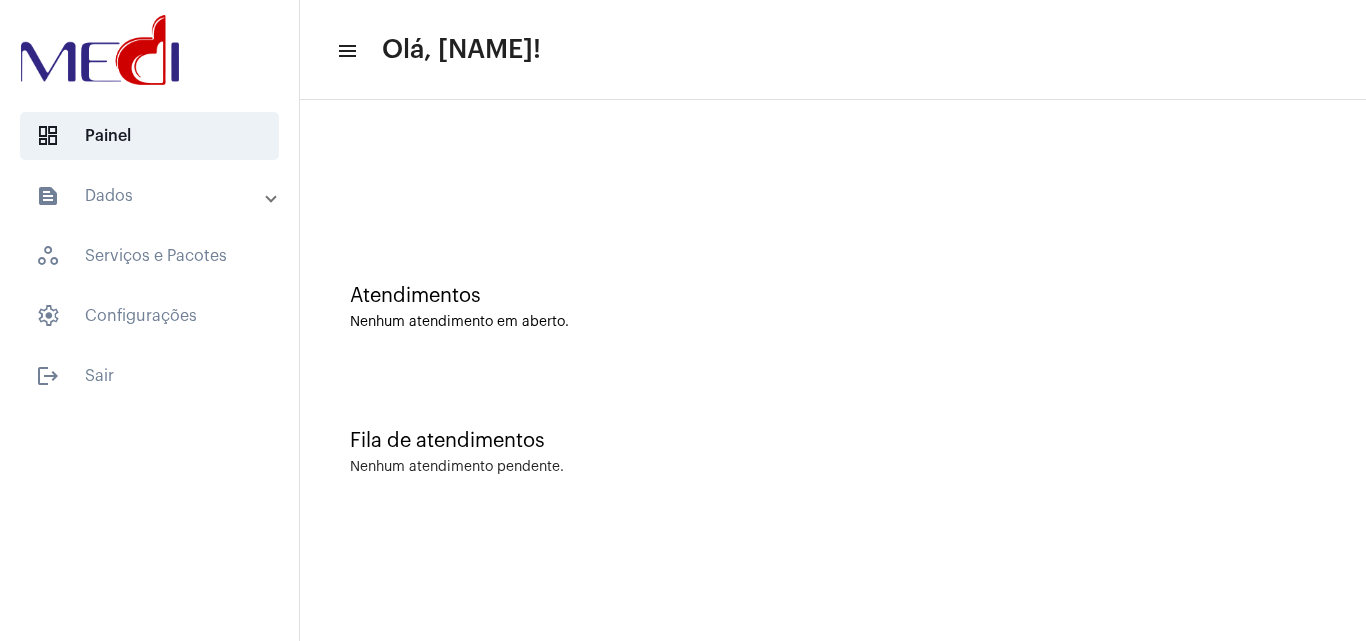 scroll, scrollTop: 0, scrollLeft: 0, axis: both 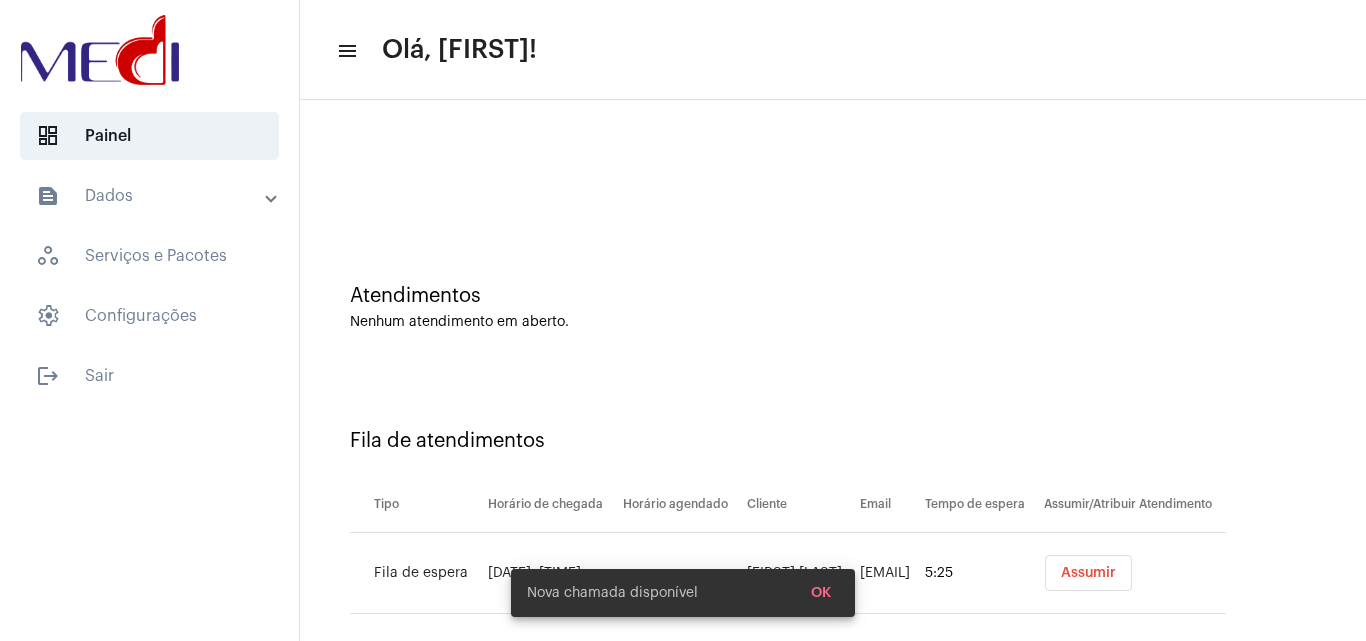 click on "Assumir" at bounding box center [1088, 573] 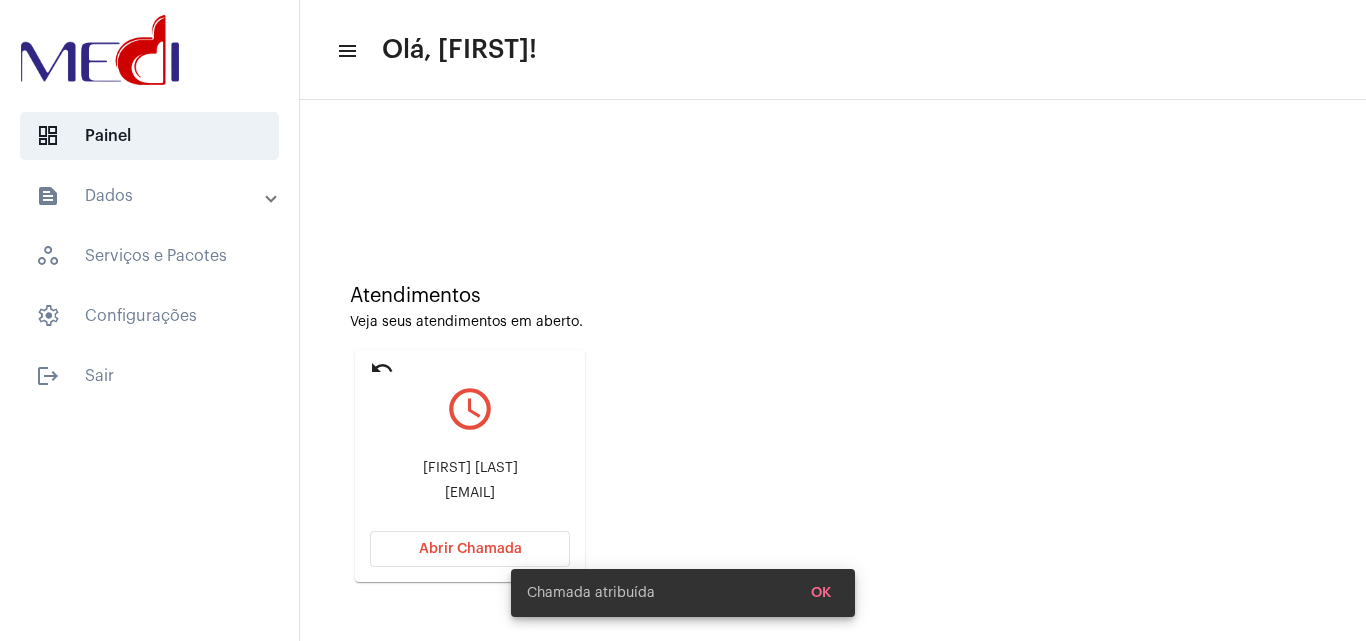 click on "Abrir Chamada" at bounding box center [470, 549] 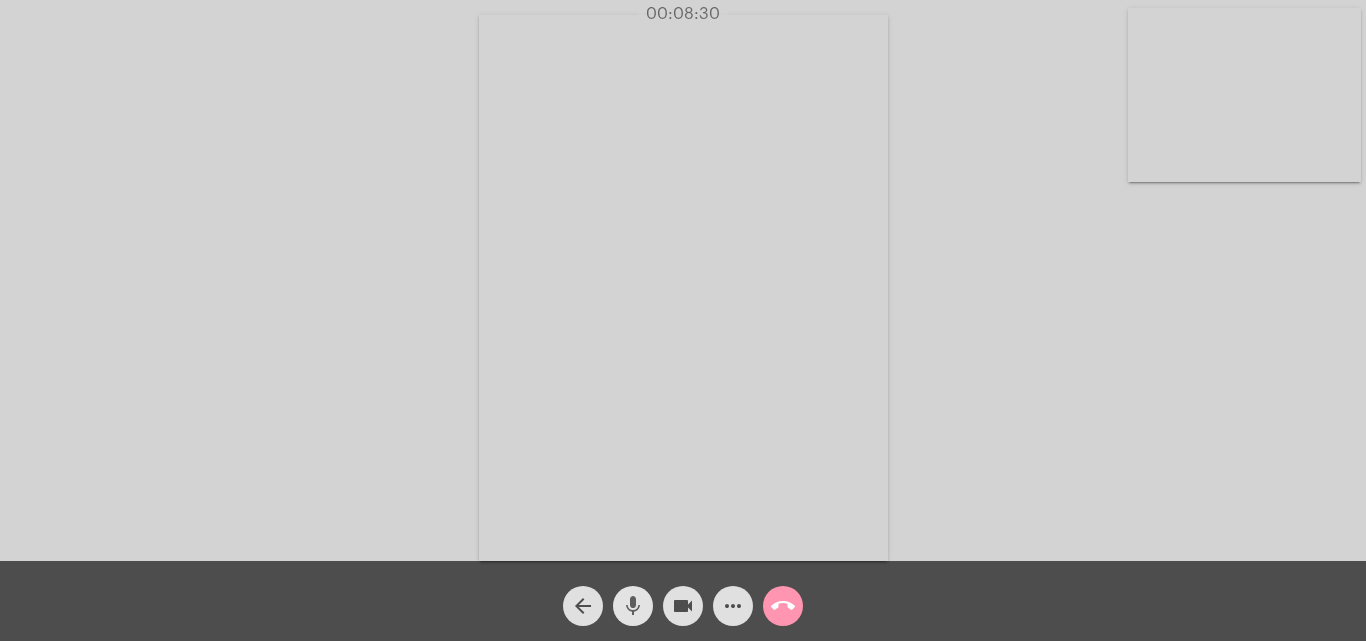 click on "mic" at bounding box center [633, 606] 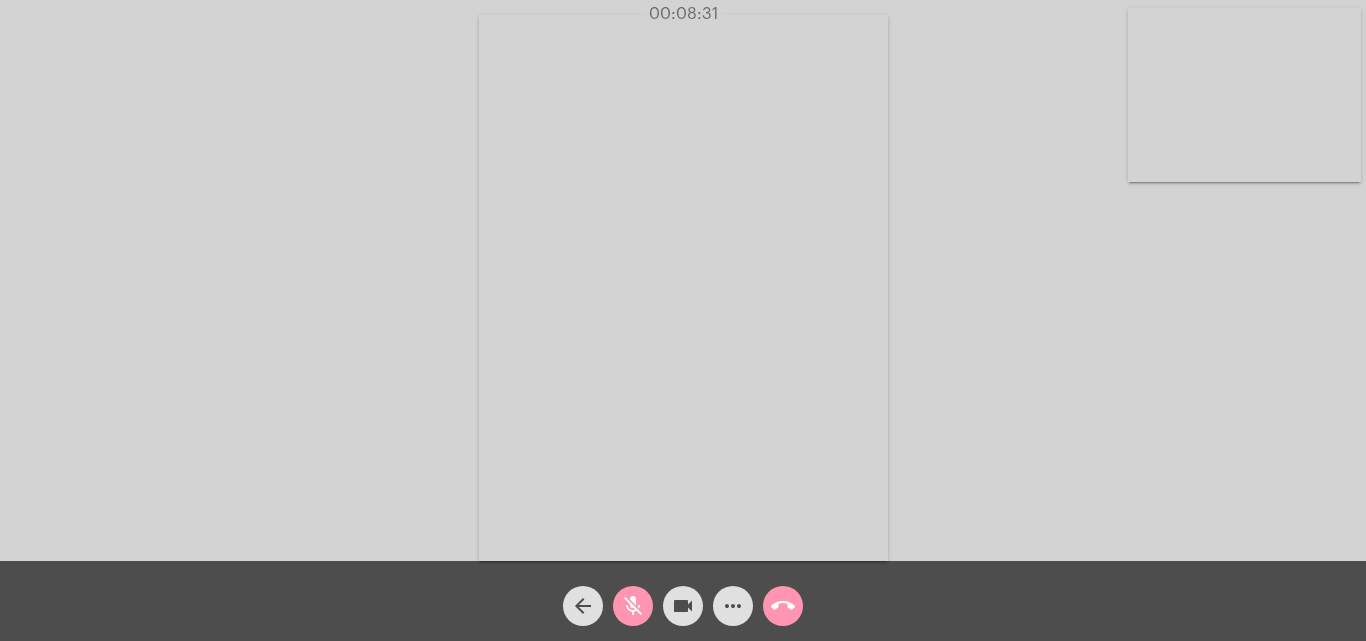 click on "mic_off" at bounding box center (633, 606) 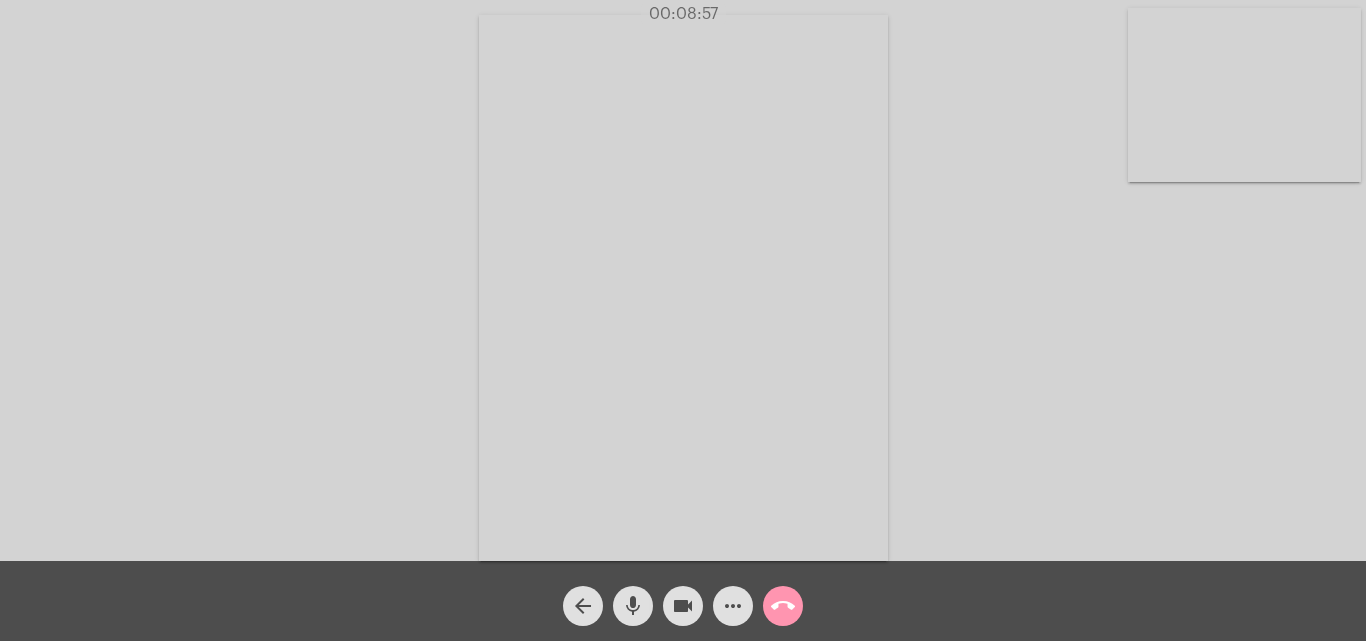 click on "call_end" at bounding box center [783, 606] 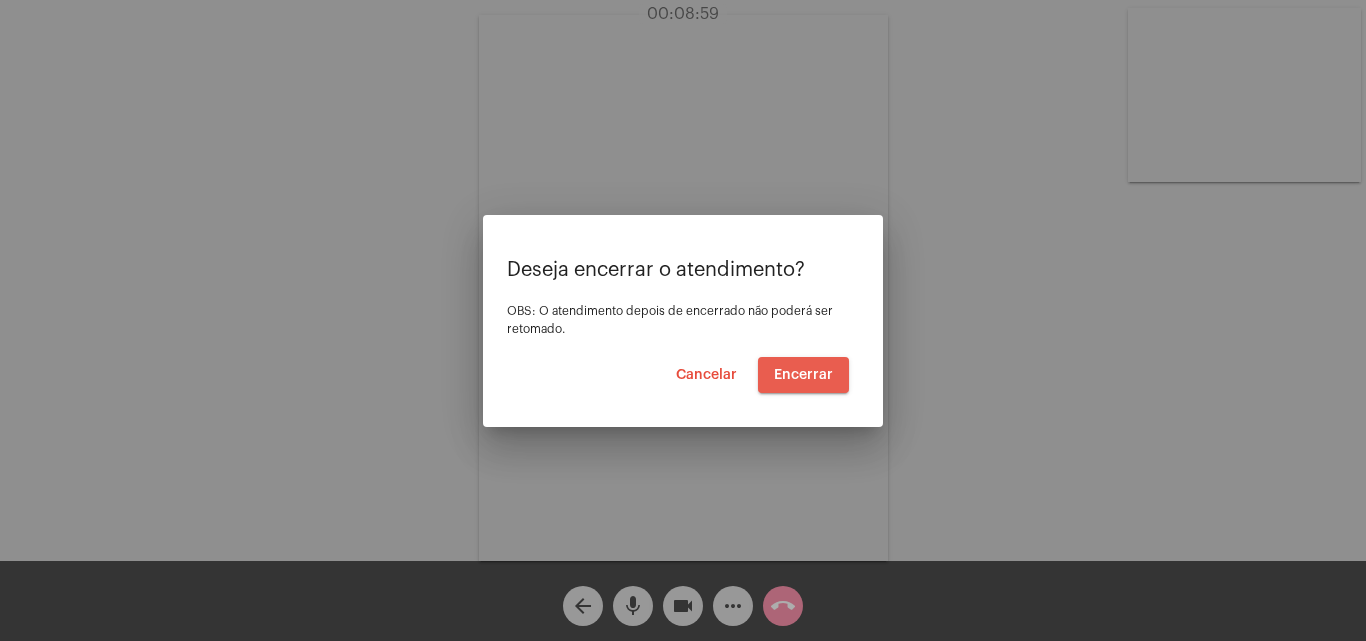 click on "Encerrar" at bounding box center (803, 375) 